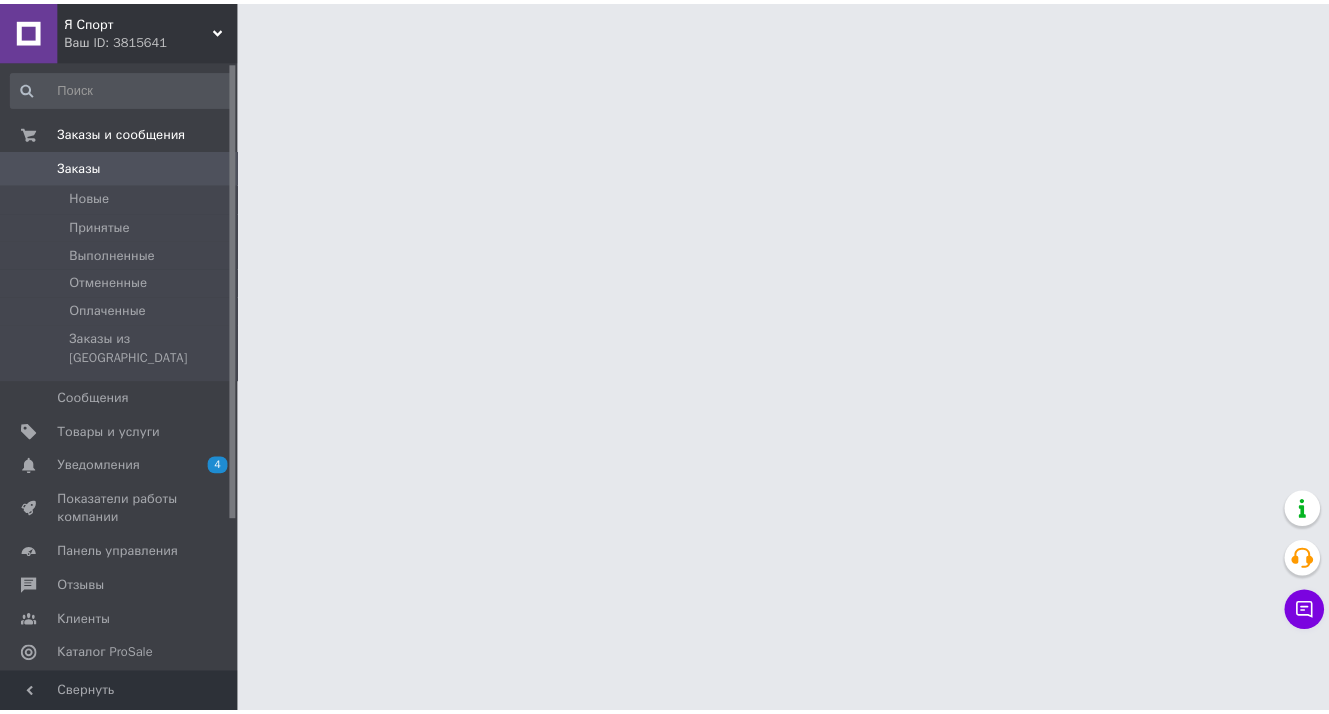 scroll, scrollTop: 0, scrollLeft: 0, axis: both 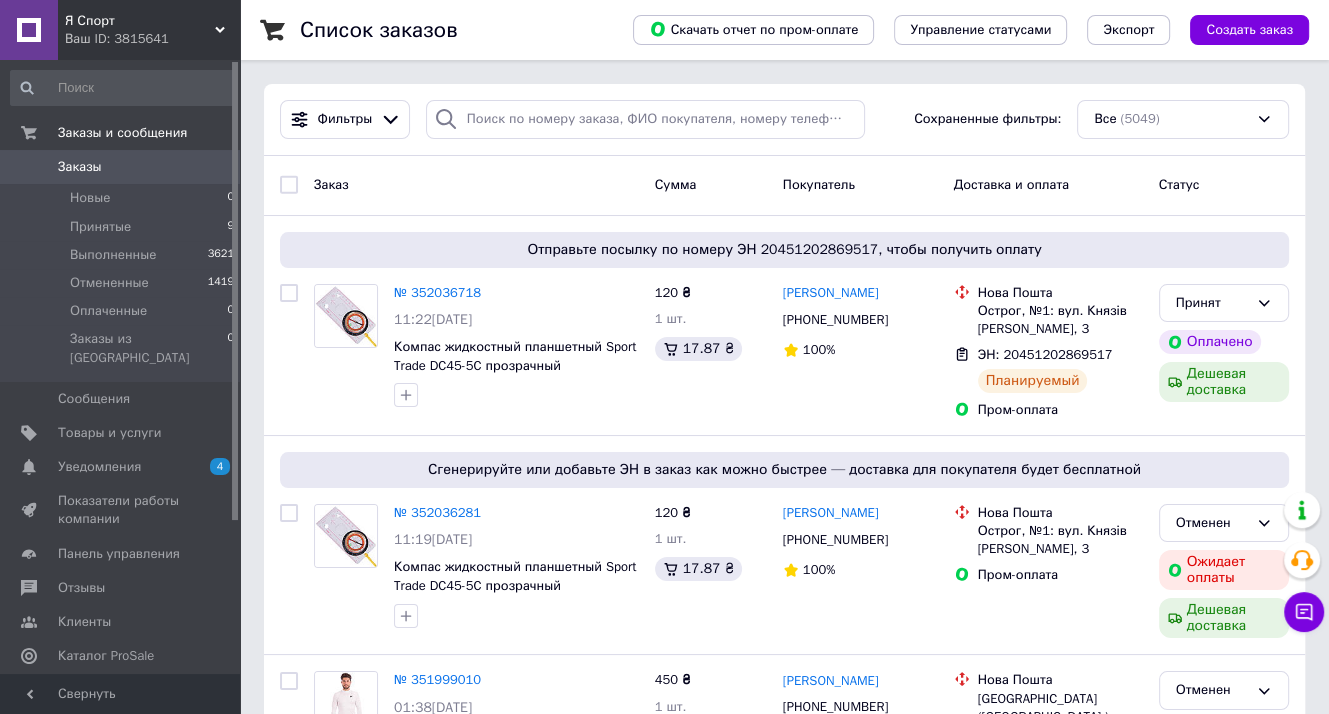 click on "Заказы" at bounding box center (80, 167) 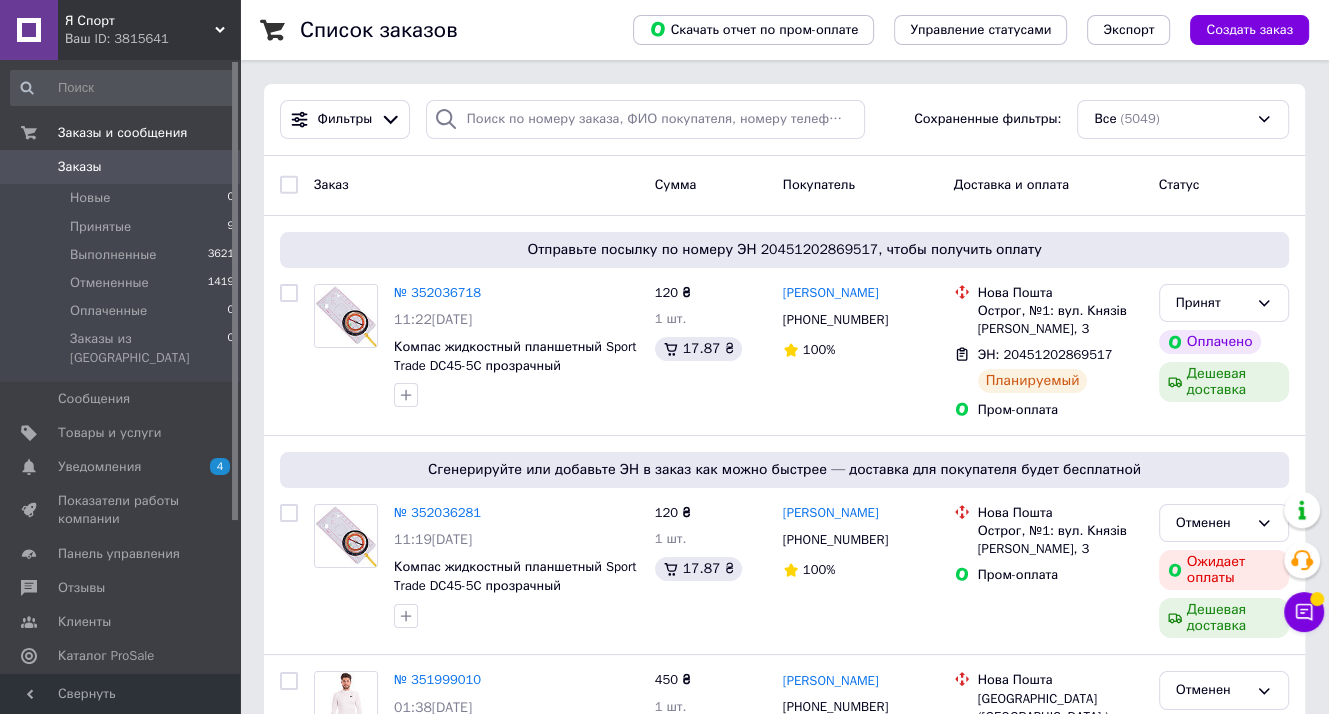 click at bounding box center (29, 167) 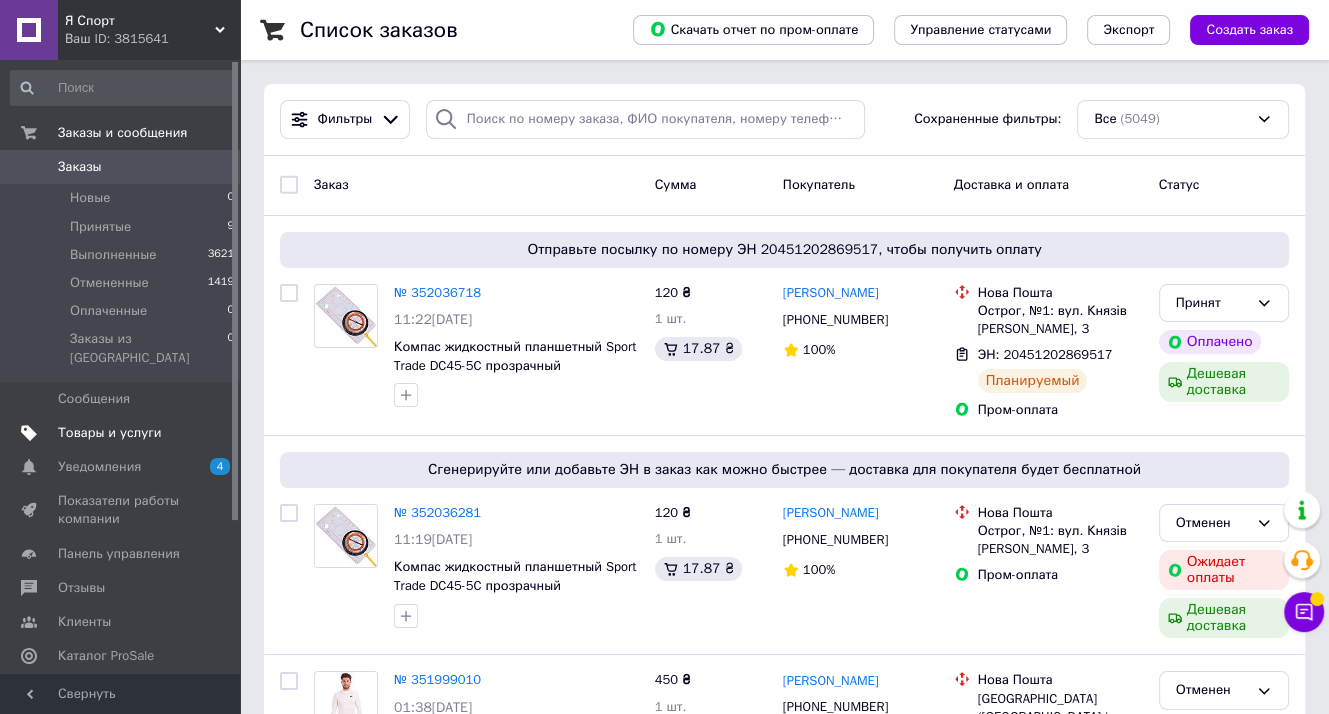 click on "Товары и услуги" at bounding box center [110, 433] 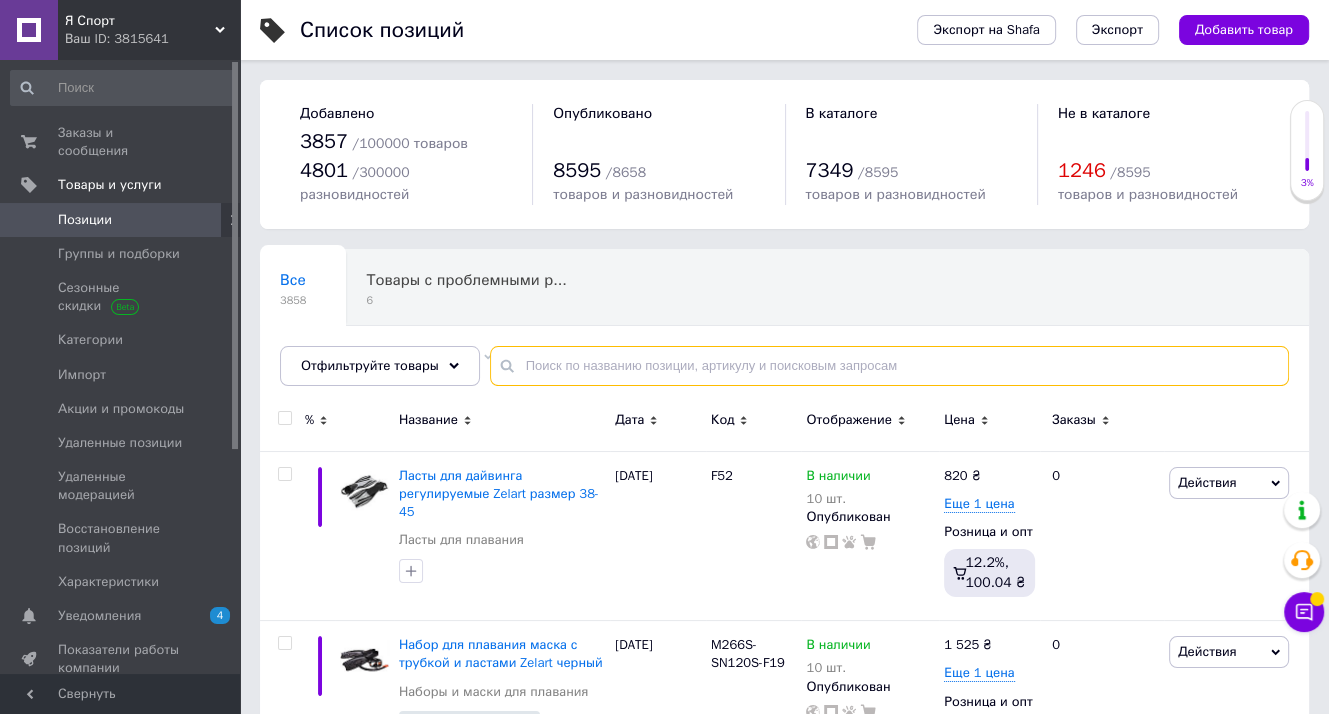 click at bounding box center [889, 366] 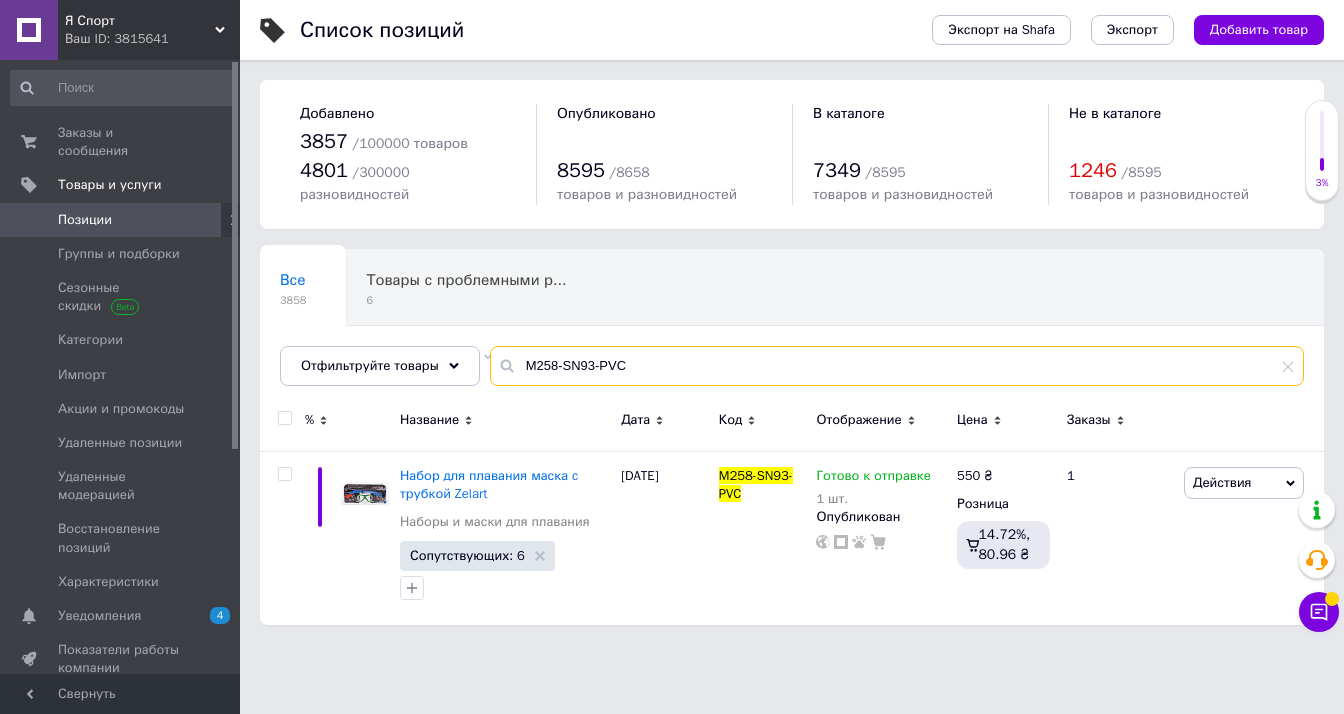type on "M258-SN93-PVC" 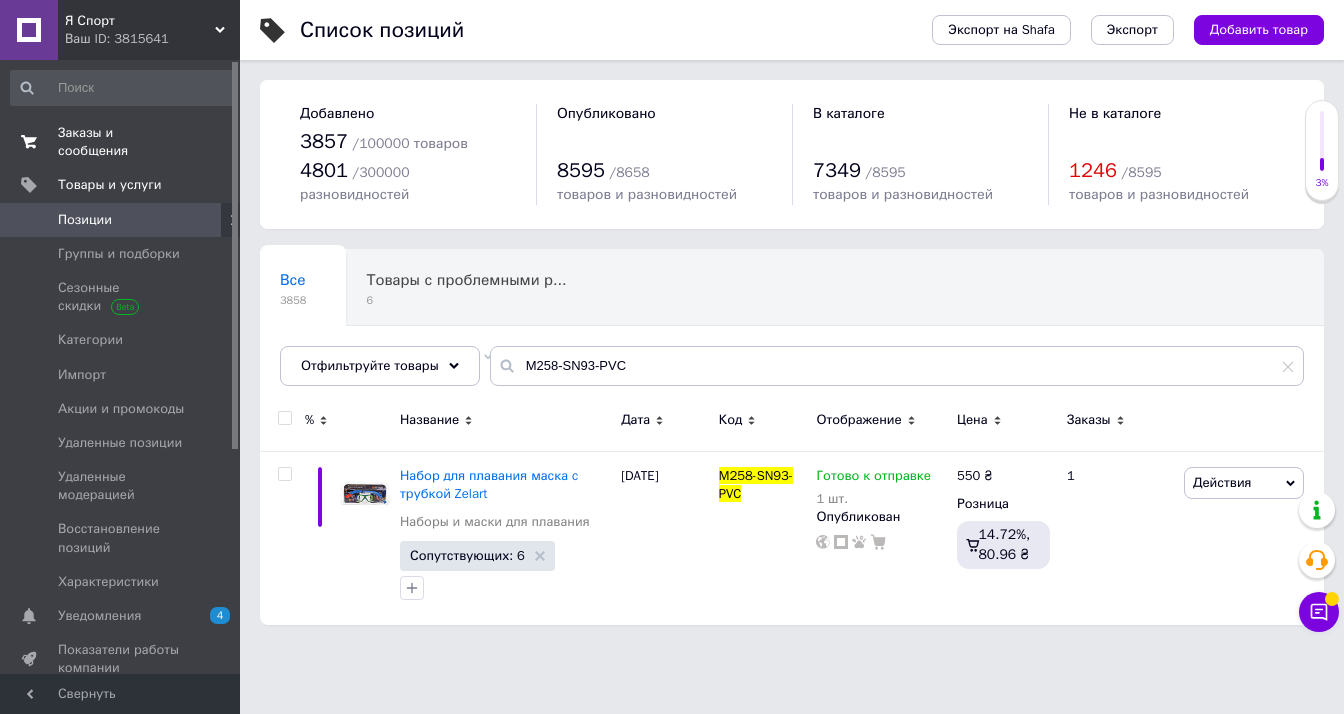 click on "Заказы и сообщения" at bounding box center [121, 142] 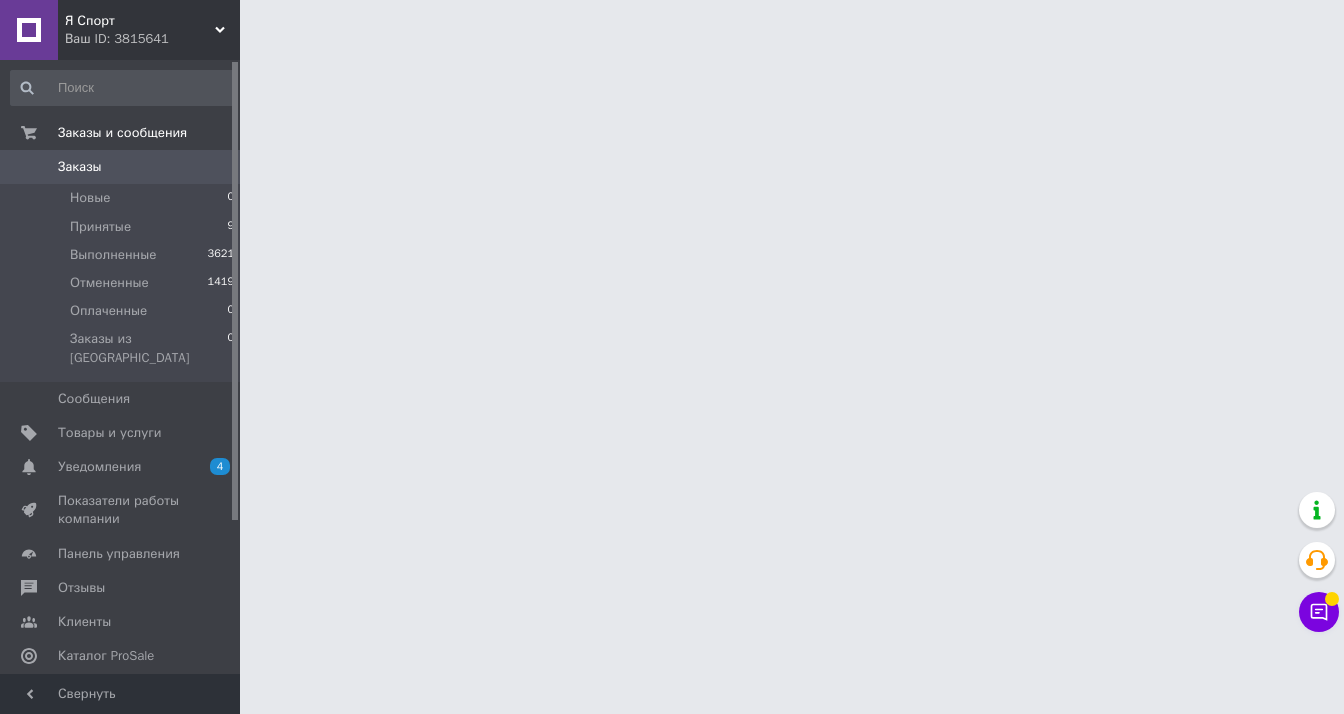 click on "Заказы" at bounding box center [80, 167] 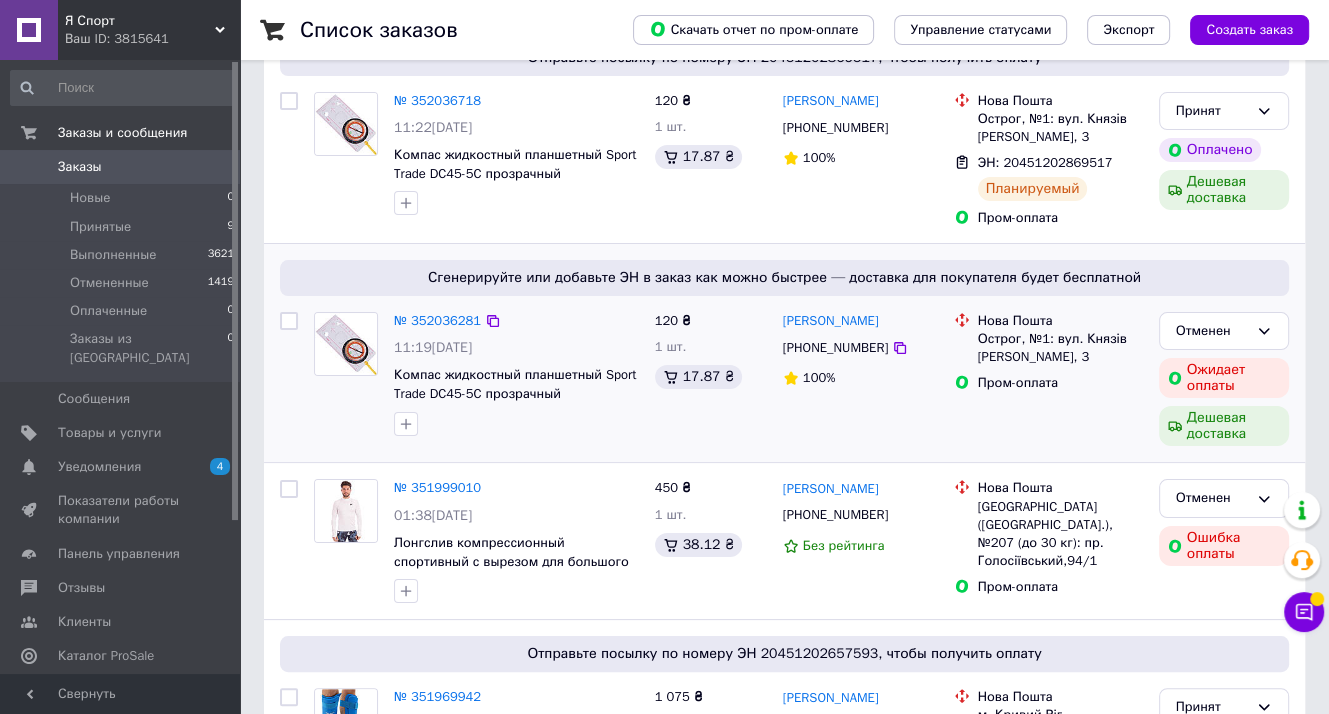 scroll, scrollTop: 400, scrollLeft: 0, axis: vertical 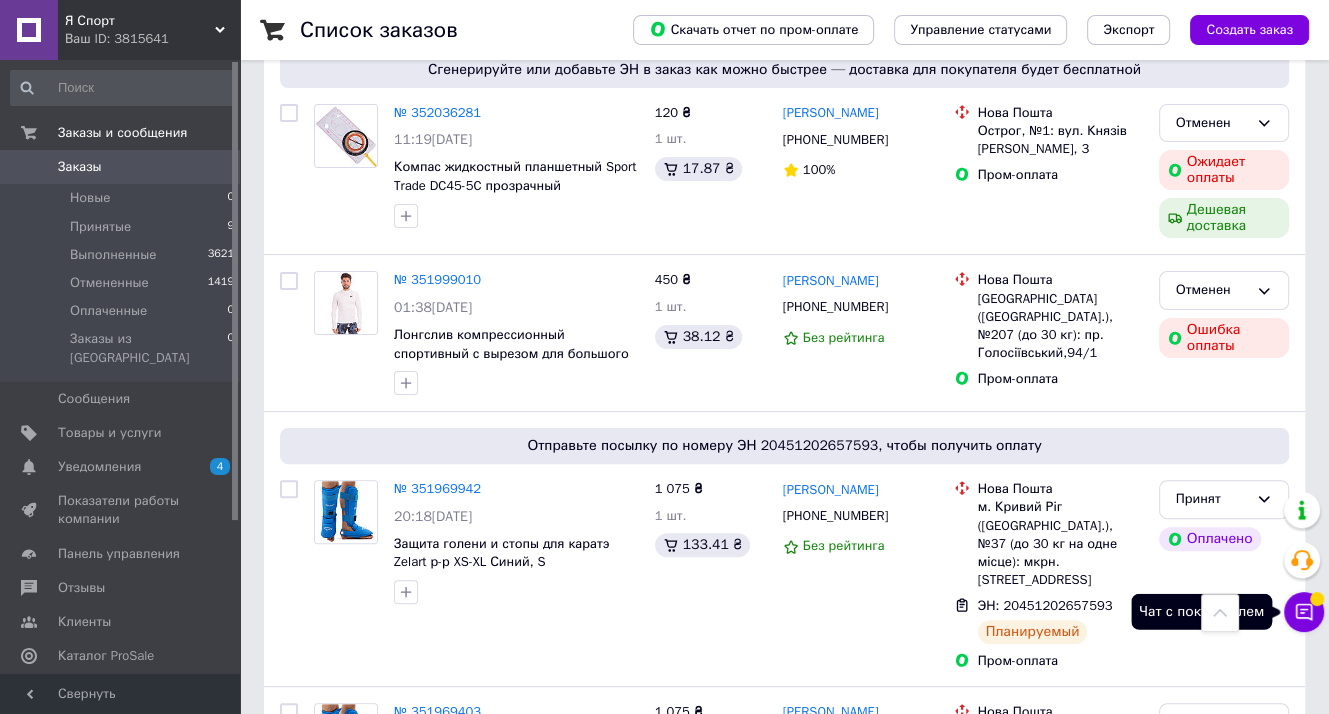click on "Чат с покупателем" at bounding box center [1304, 612] 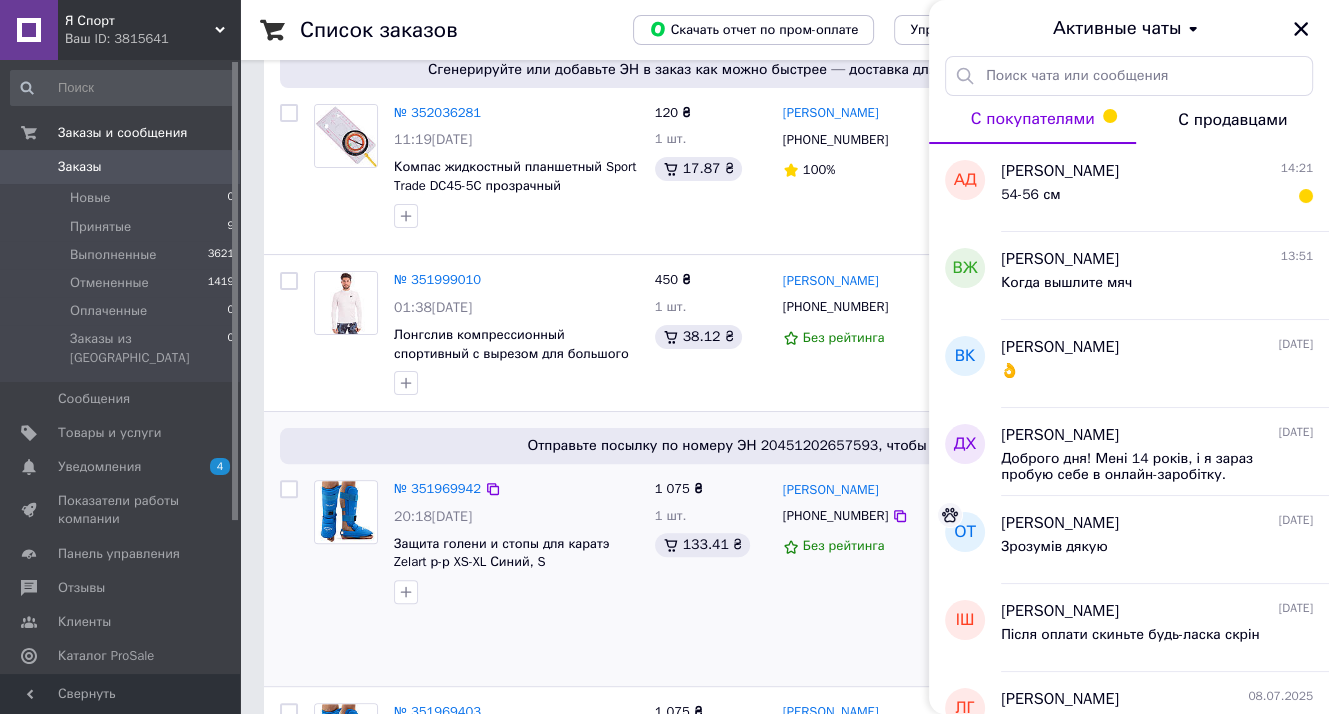 click at bounding box center (516, 592) 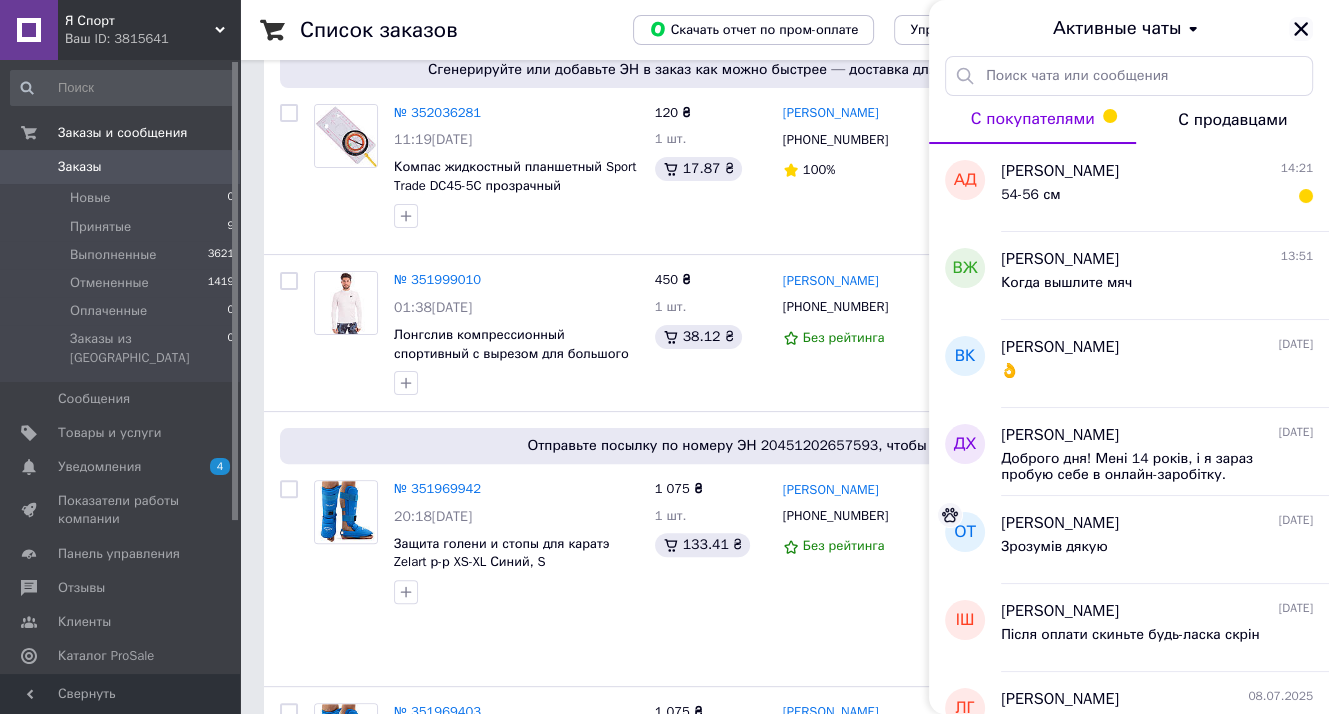 click 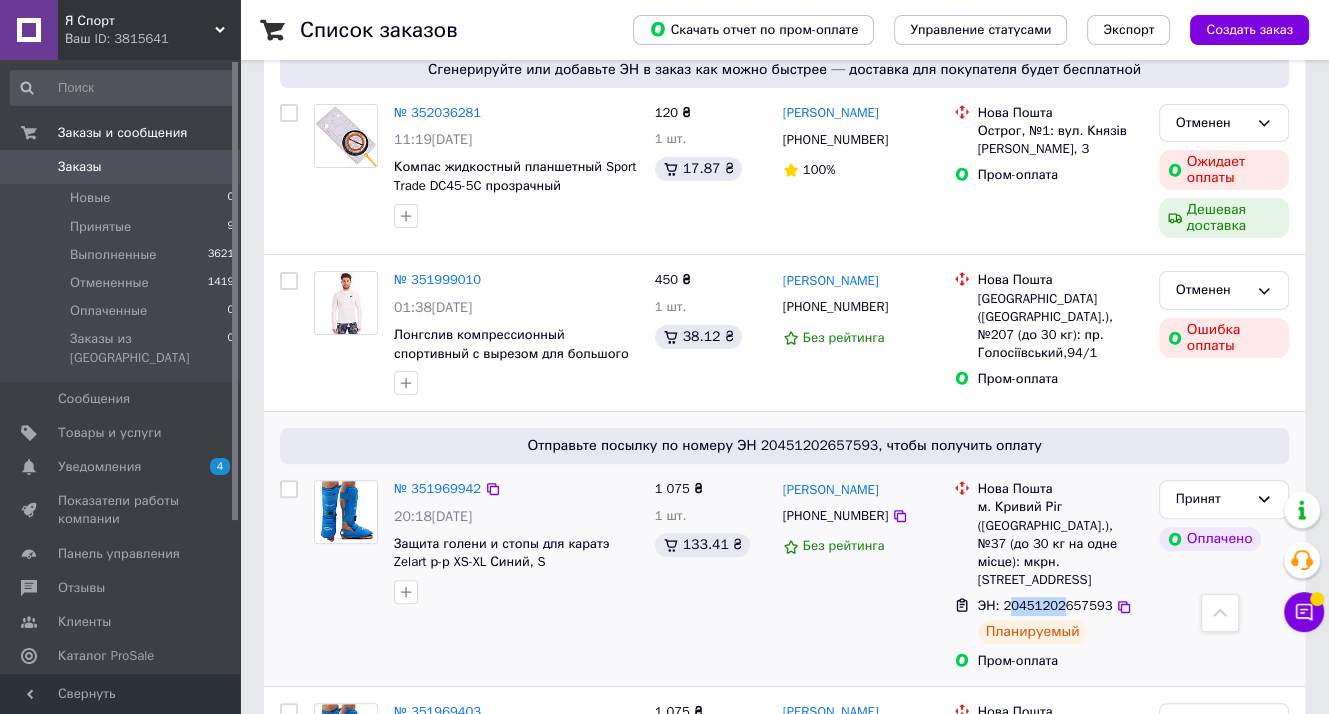 drag, startPoint x: 1005, startPoint y: 607, endPoint x: 1060, endPoint y: 613, distance: 55.326305 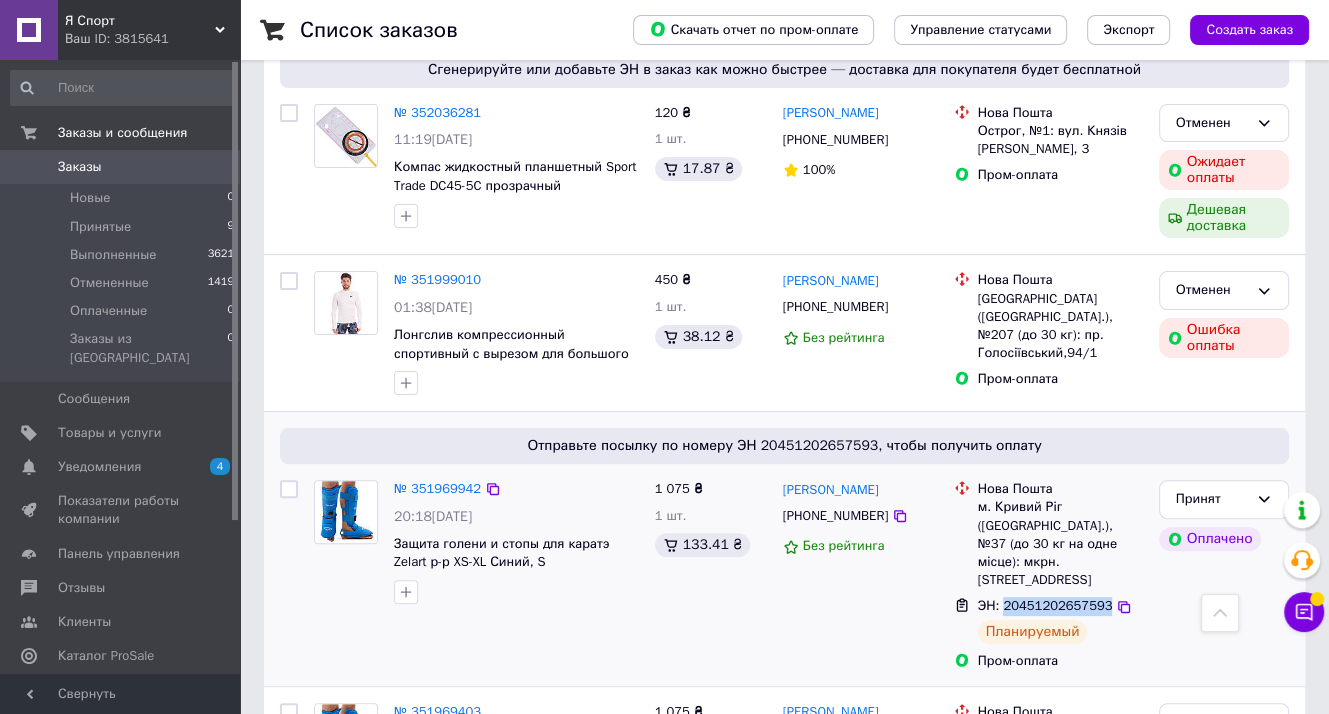 drag, startPoint x: 1002, startPoint y: 603, endPoint x: 1096, endPoint y: 606, distance: 94.04786 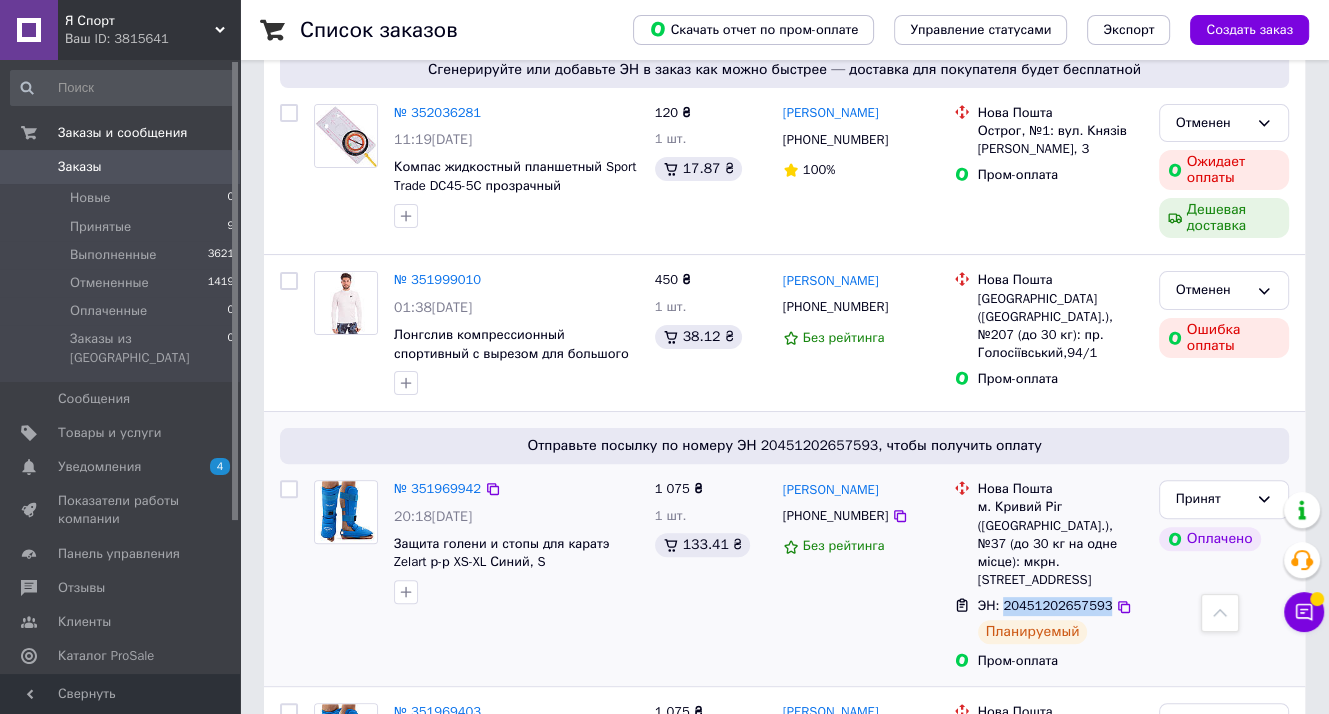 click on "ЭН: 20451202657593" at bounding box center [1045, 605] 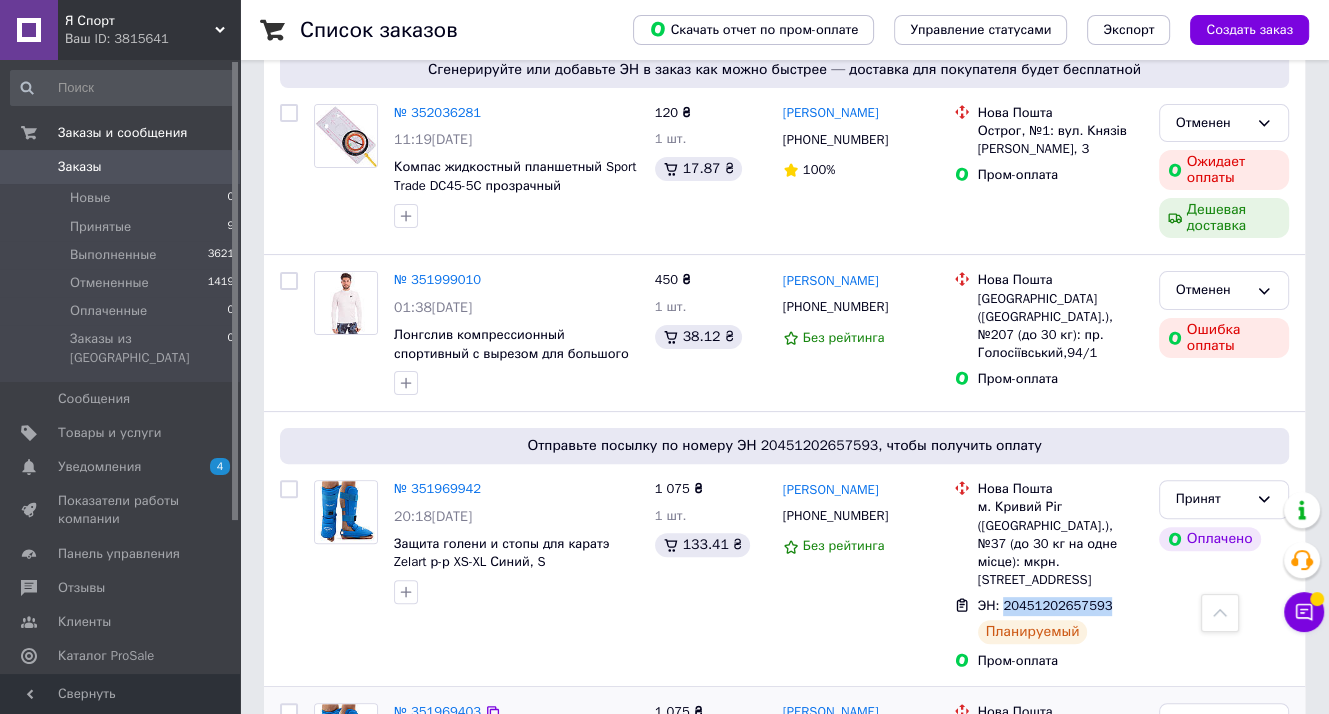 copy on "20451202657593" 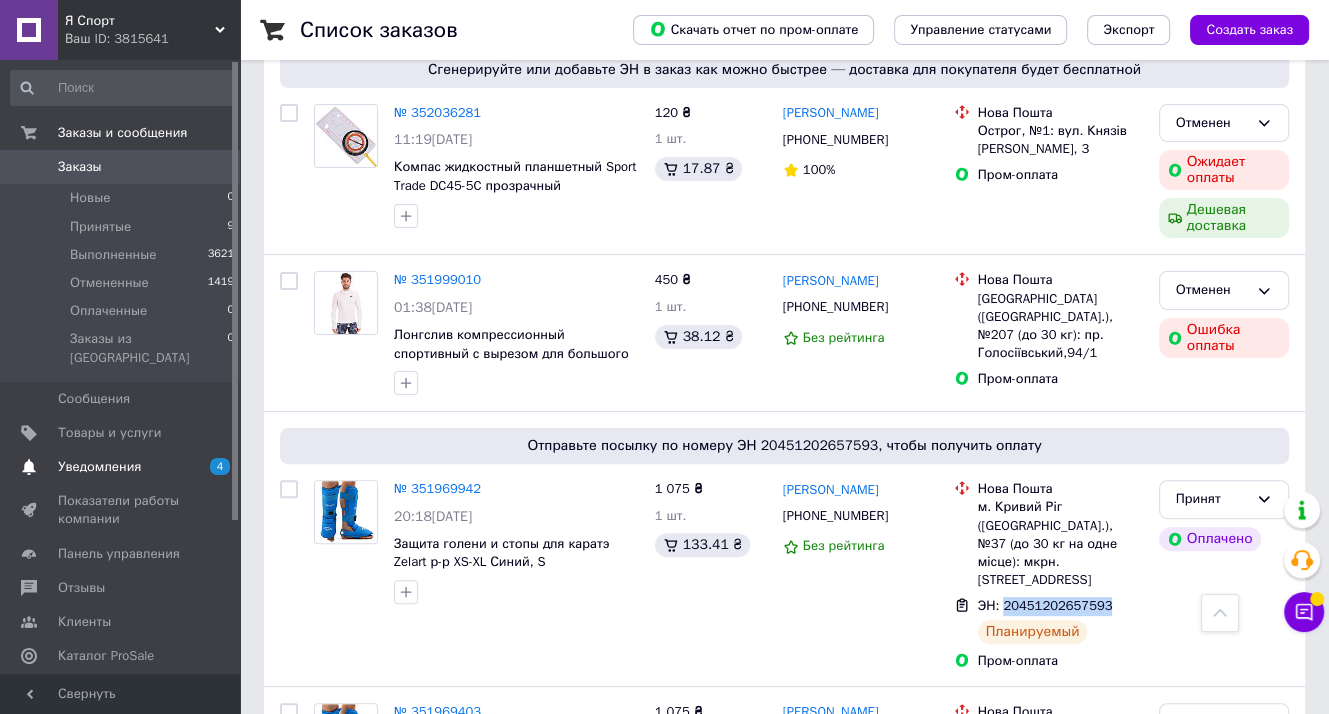 click on "Уведомления 4 0" at bounding box center [123, 467] 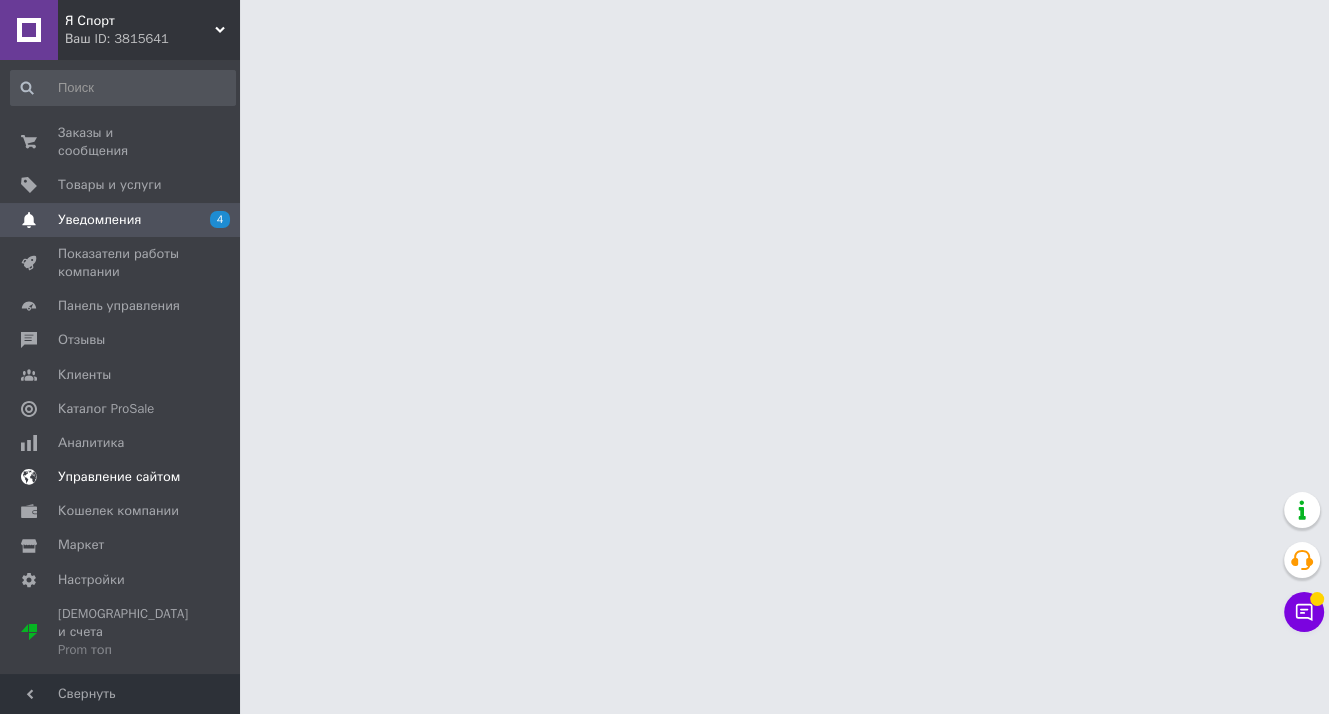 scroll, scrollTop: 0, scrollLeft: 0, axis: both 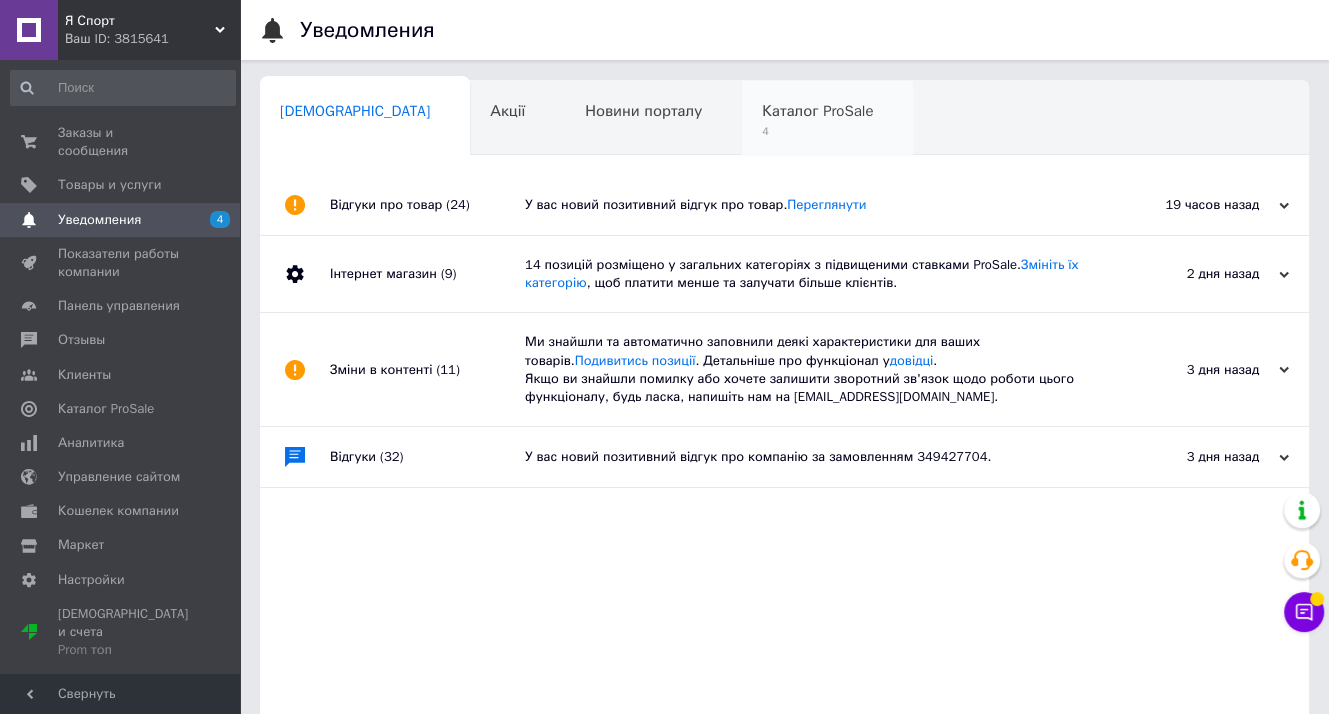 click on "4" at bounding box center [817, 131] 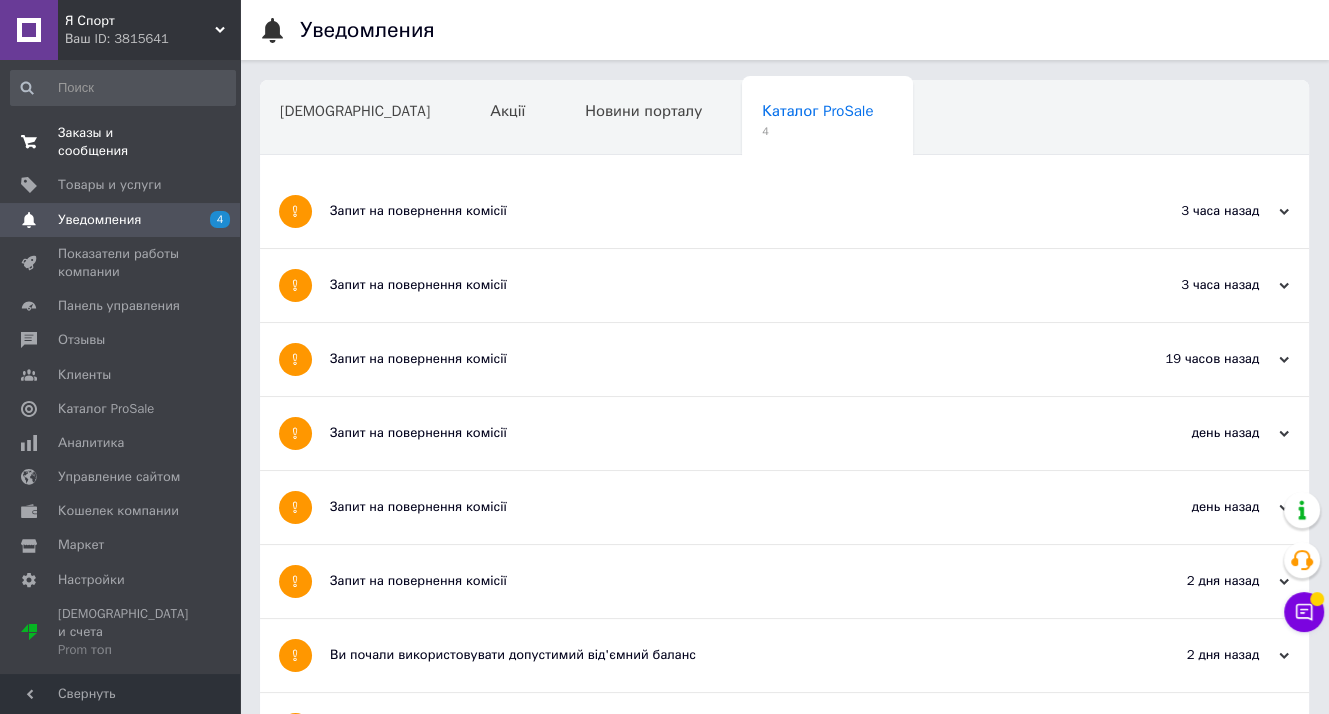 click on "Заказы и сообщения" at bounding box center (121, 142) 